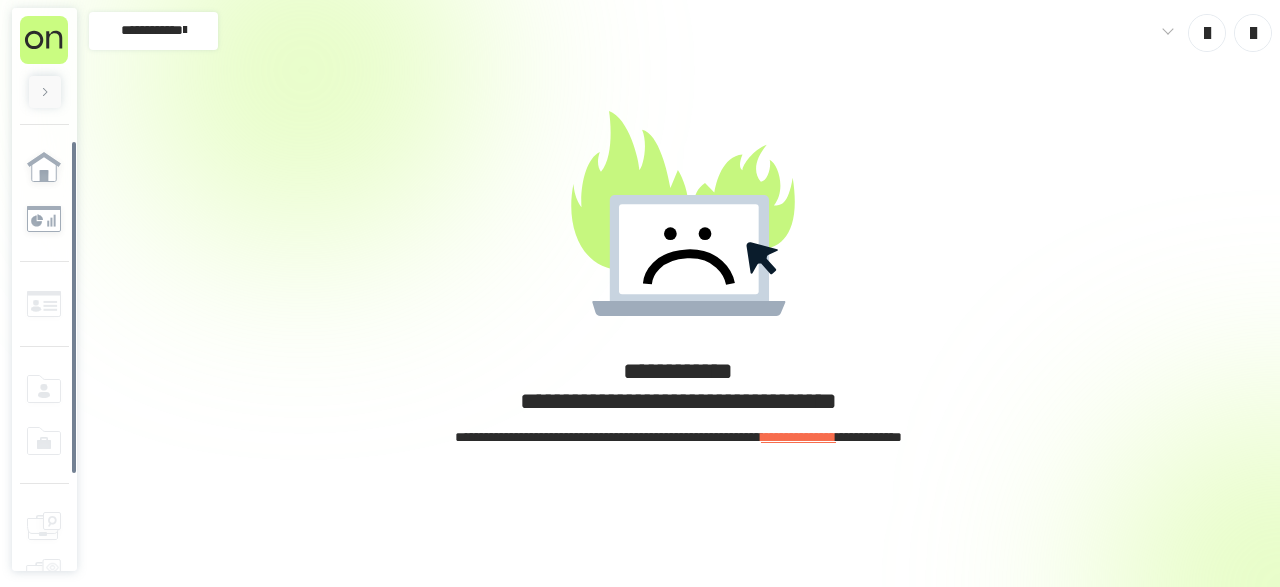 scroll, scrollTop: 0, scrollLeft: 0, axis: both 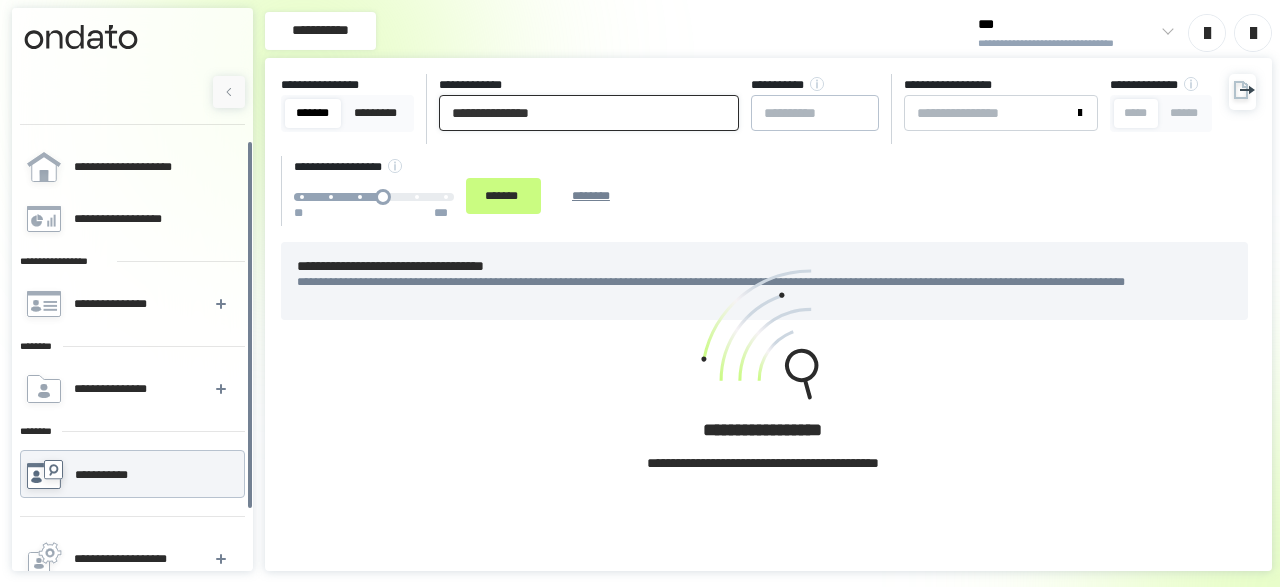 drag, startPoint x: 360, startPoint y: 133, endPoint x: 329, endPoint y: 140, distance: 31.780497 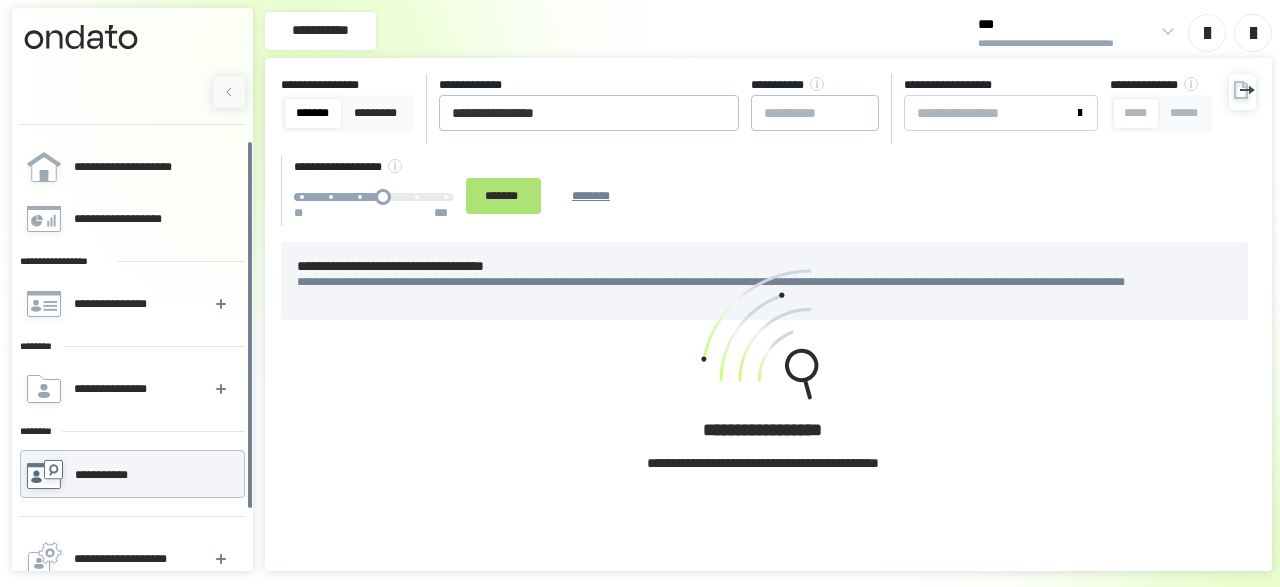 click on "*******" at bounding box center [503, 195] 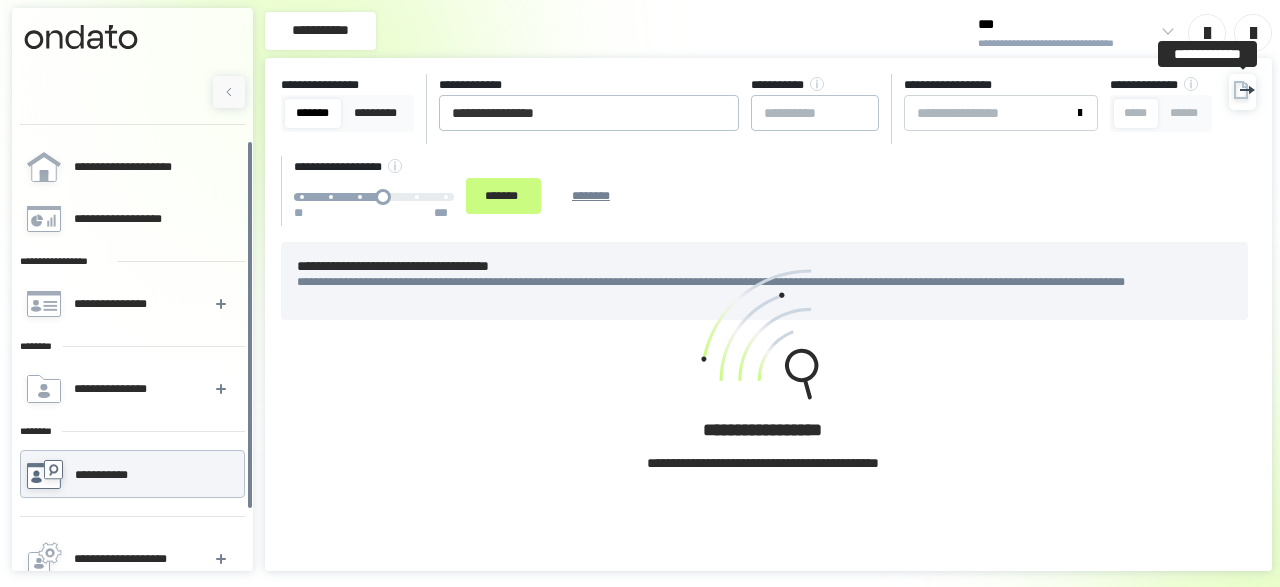 click 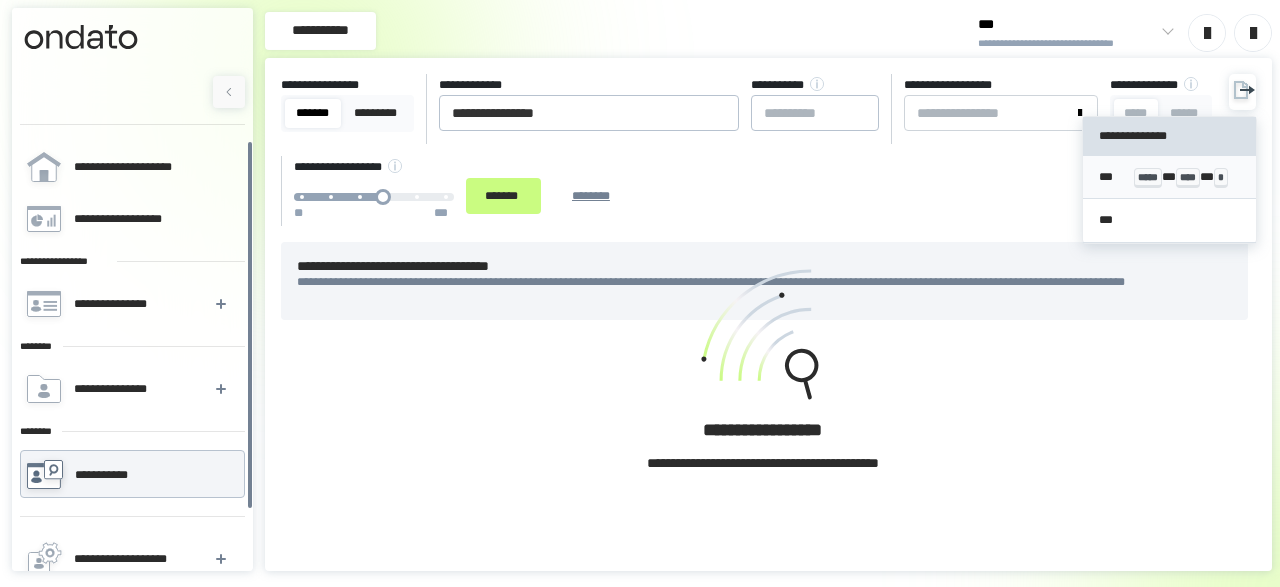 click on "*** ***** * **** *   *" at bounding box center (1169, 177) 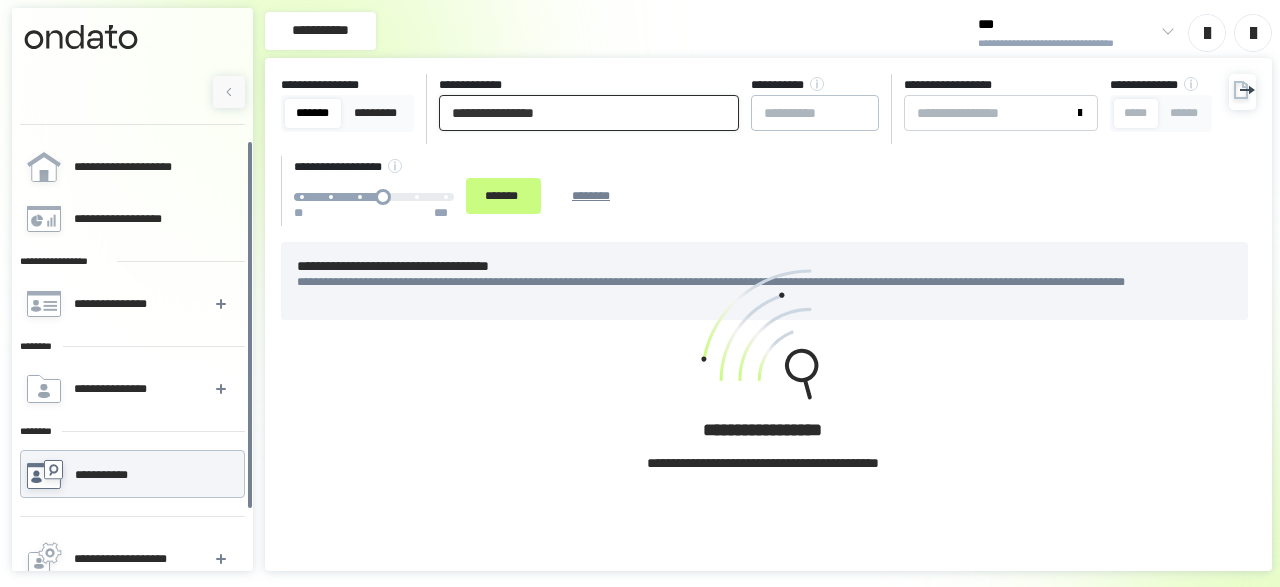 drag, startPoint x: 647, startPoint y: 121, endPoint x: 28, endPoint y: 176, distance: 621.43866 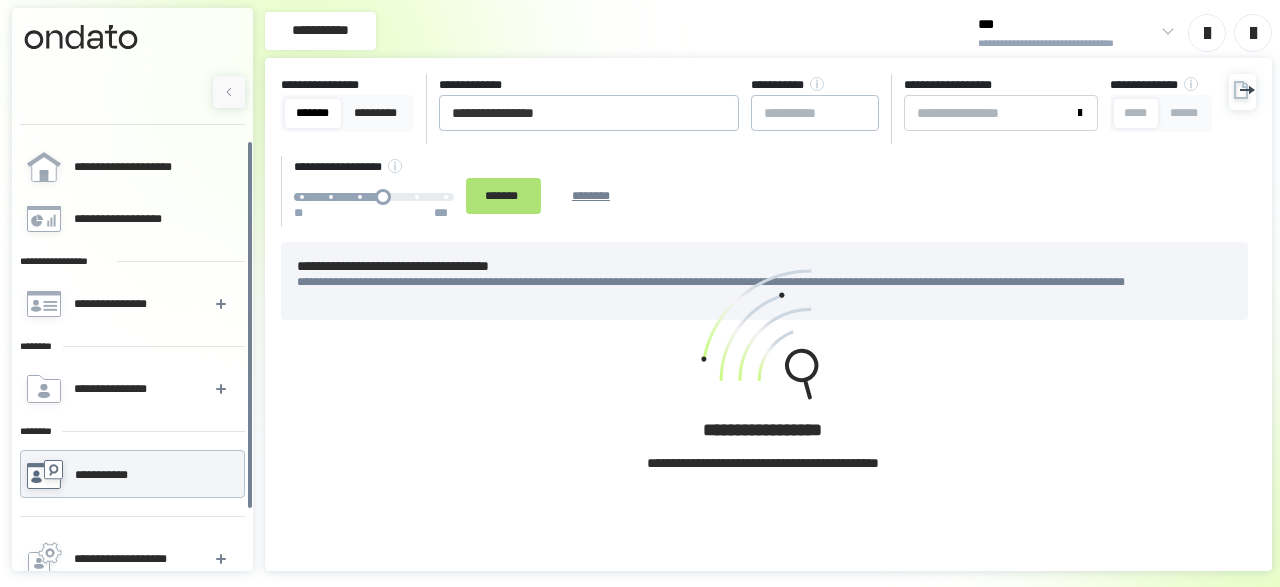 click on "*******" at bounding box center (503, 195) 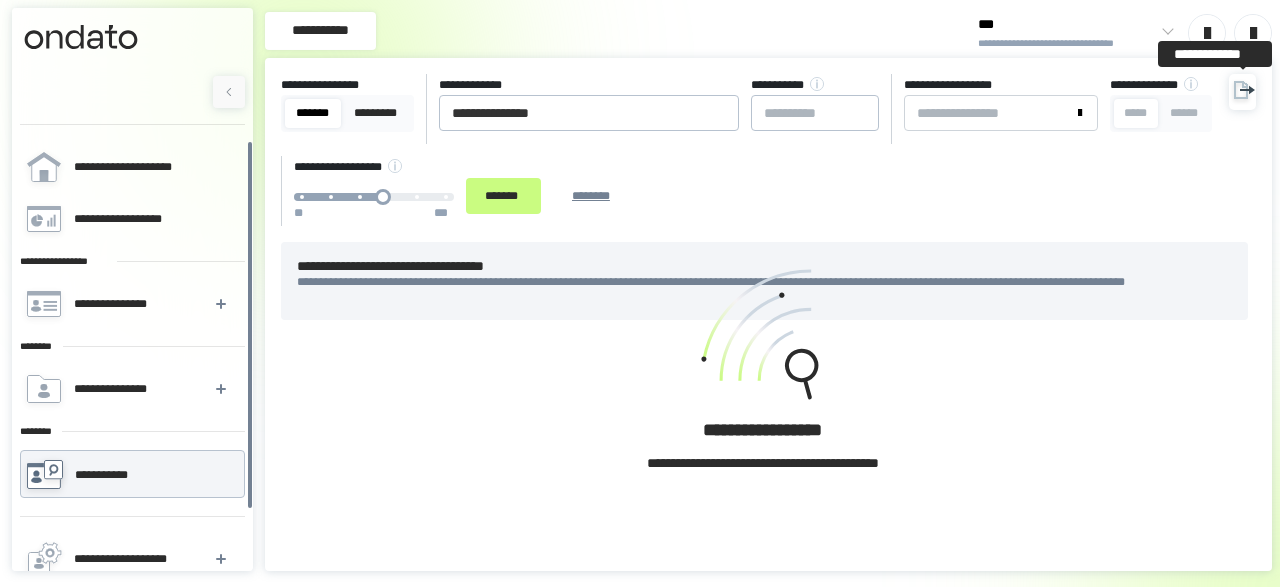 click 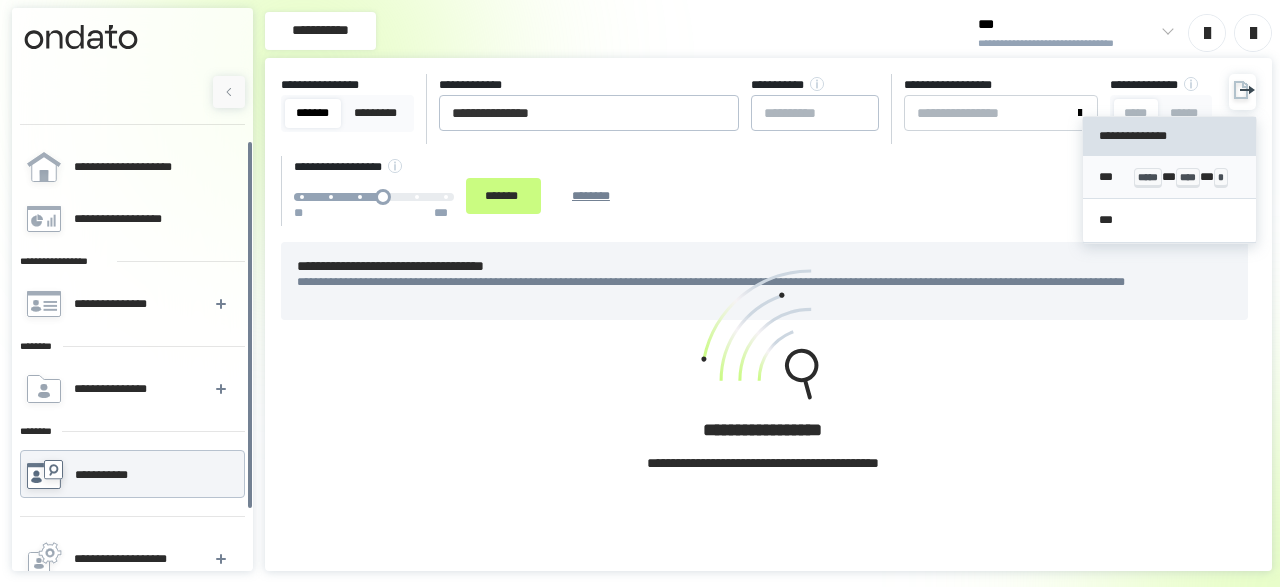 click on "*** ***** * **** *   *" at bounding box center [1169, 177] 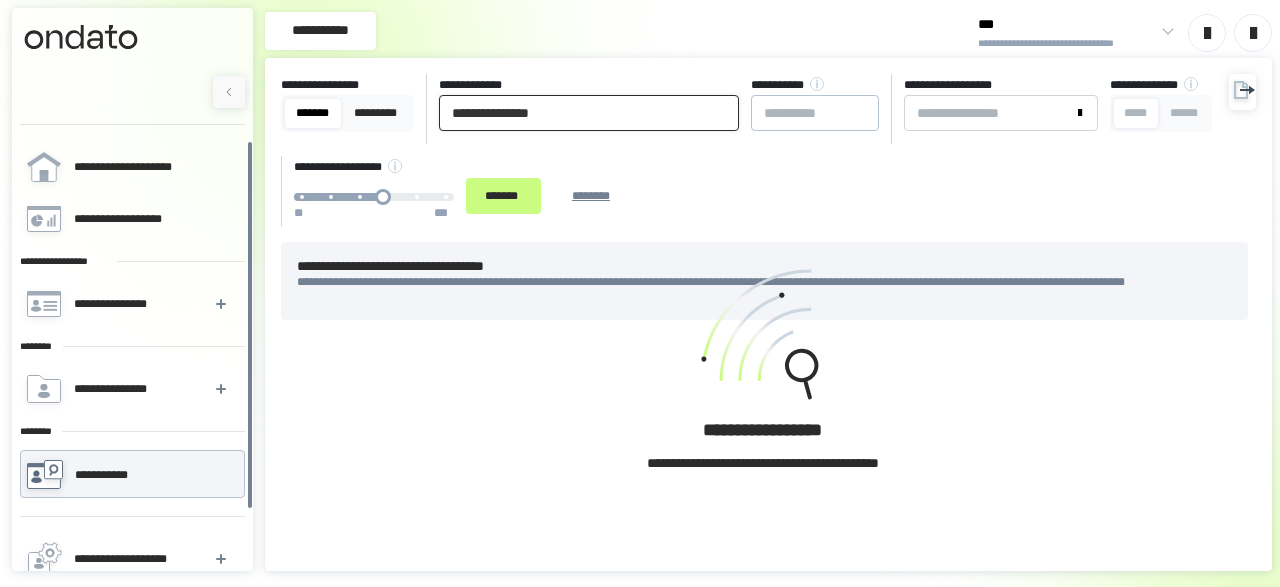 drag, startPoint x: 549, startPoint y: 109, endPoint x: 27, endPoint y: 186, distance: 527.64856 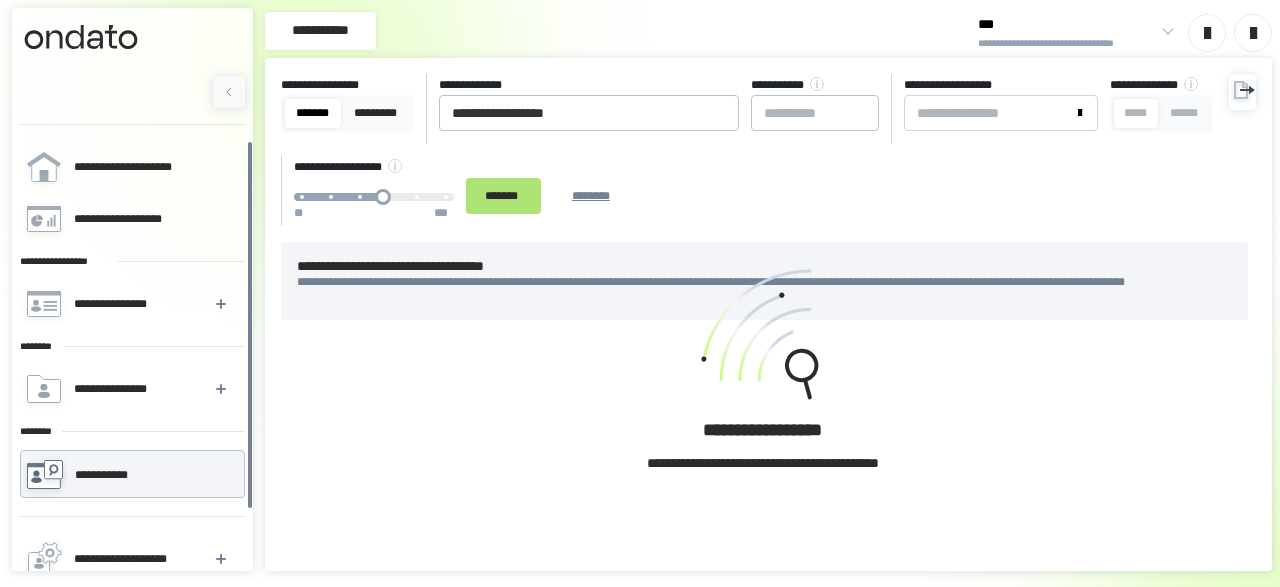click on "*******" at bounding box center [503, 196] 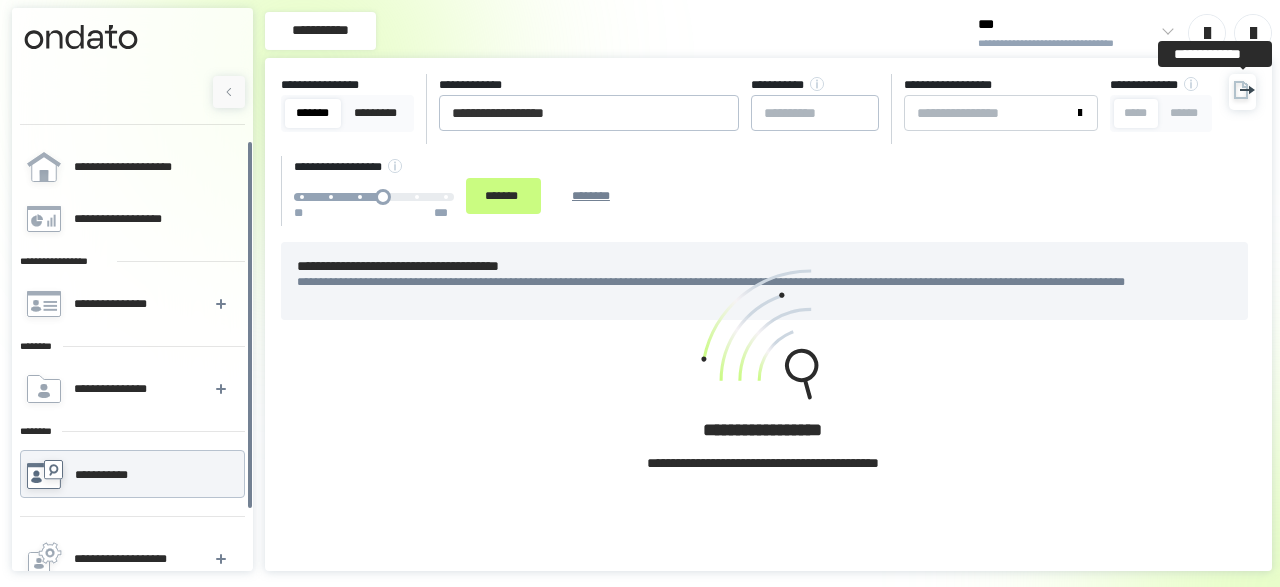 click 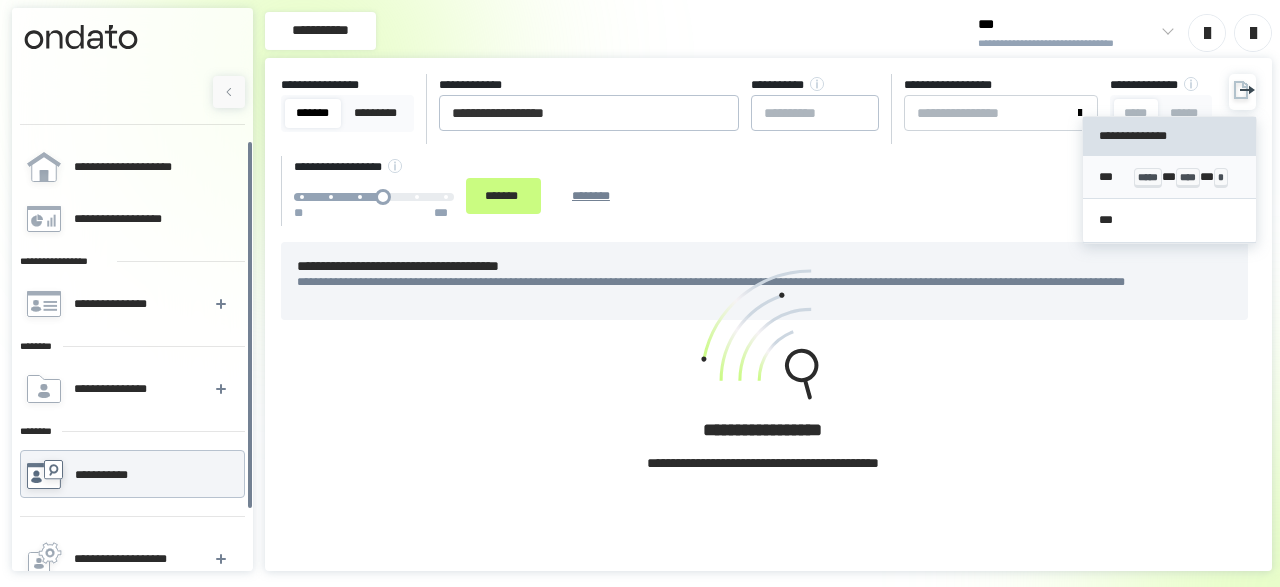 click on "*** ***** * **** *   *" at bounding box center (1169, 177) 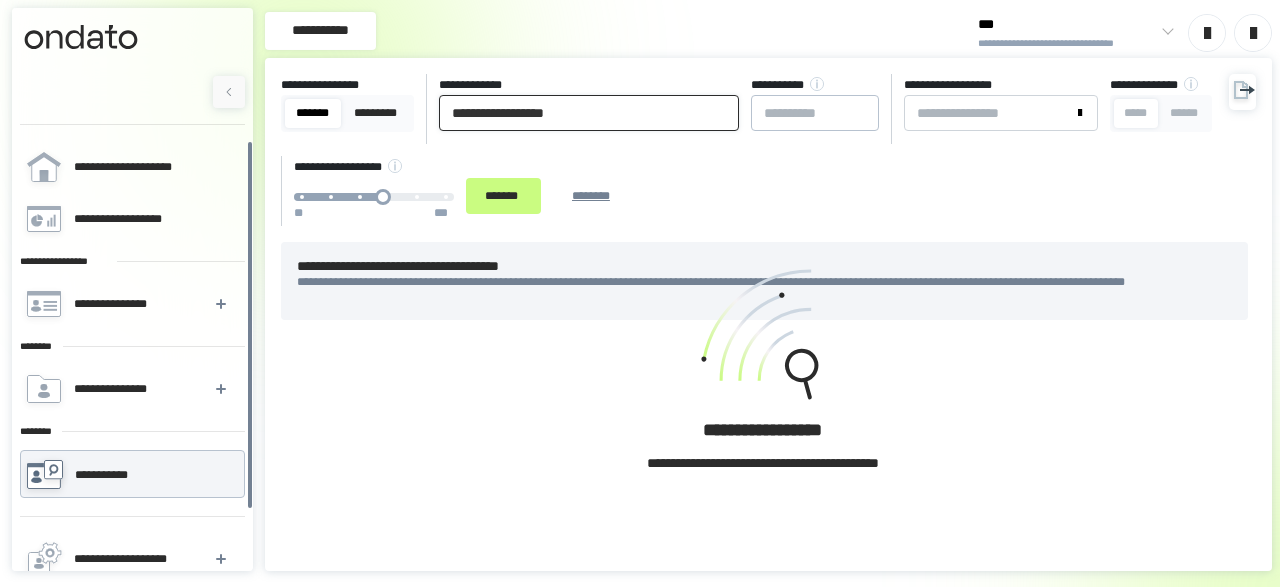 drag, startPoint x: 609, startPoint y: 104, endPoint x: 77, endPoint y: 81, distance: 532.49695 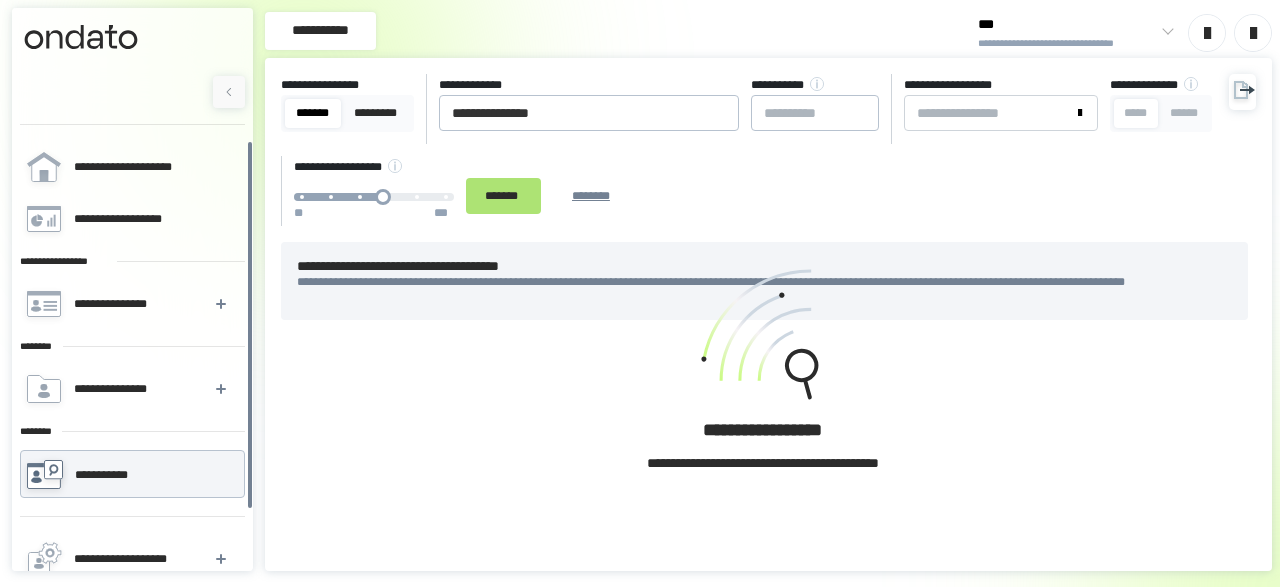 click on "*******" at bounding box center [503, 196] 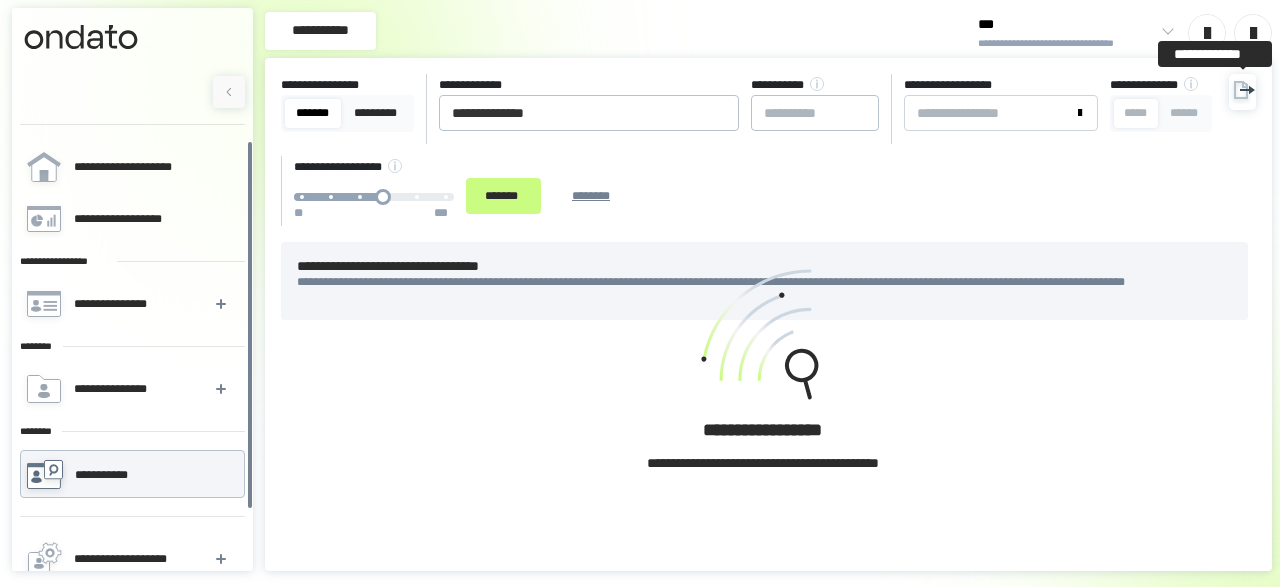 click 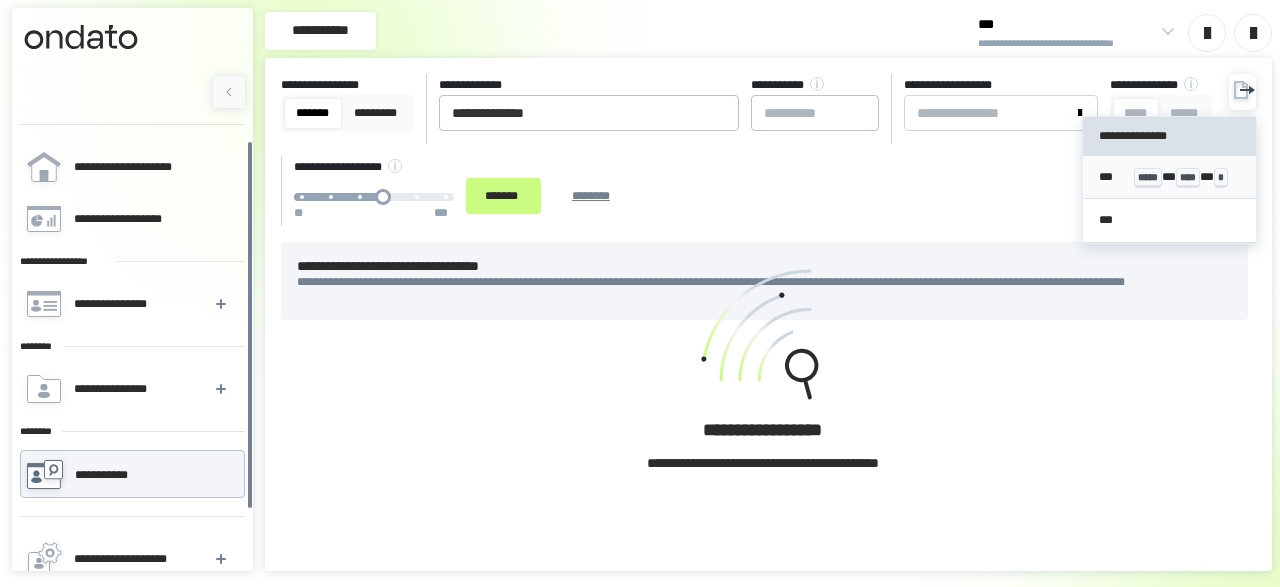 click on "*** ***** * **** *   *" at bounding box center [1169, 177] 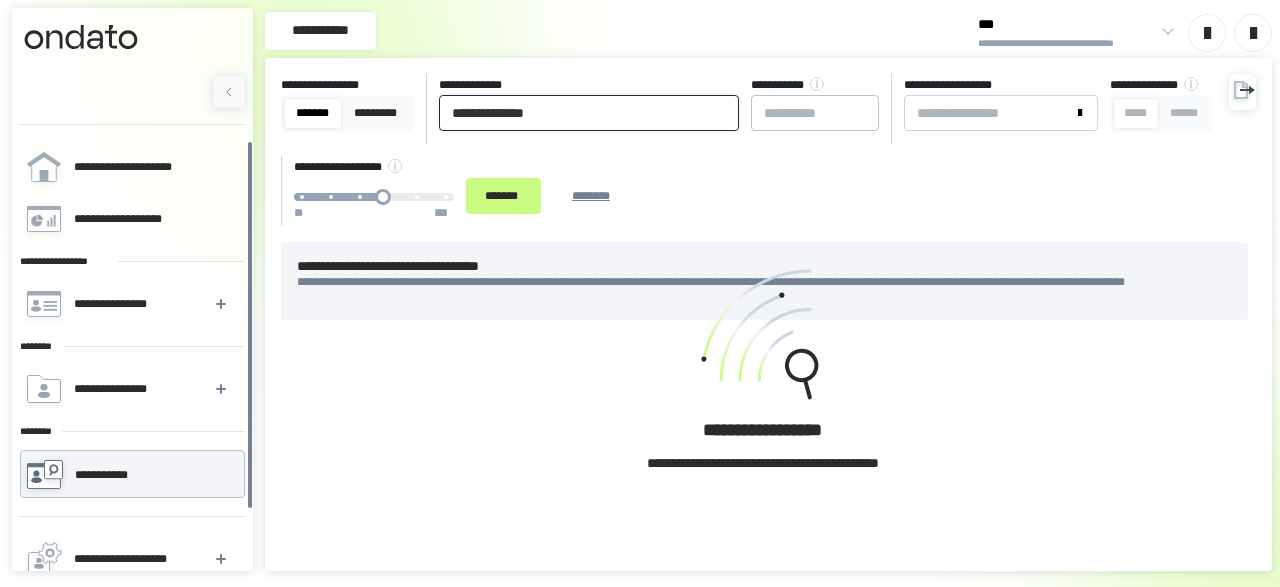 drag, startPoint x: 582, startPoint y: 113, endPoint x: 277, endPoint y: 150, distance: 307.23605 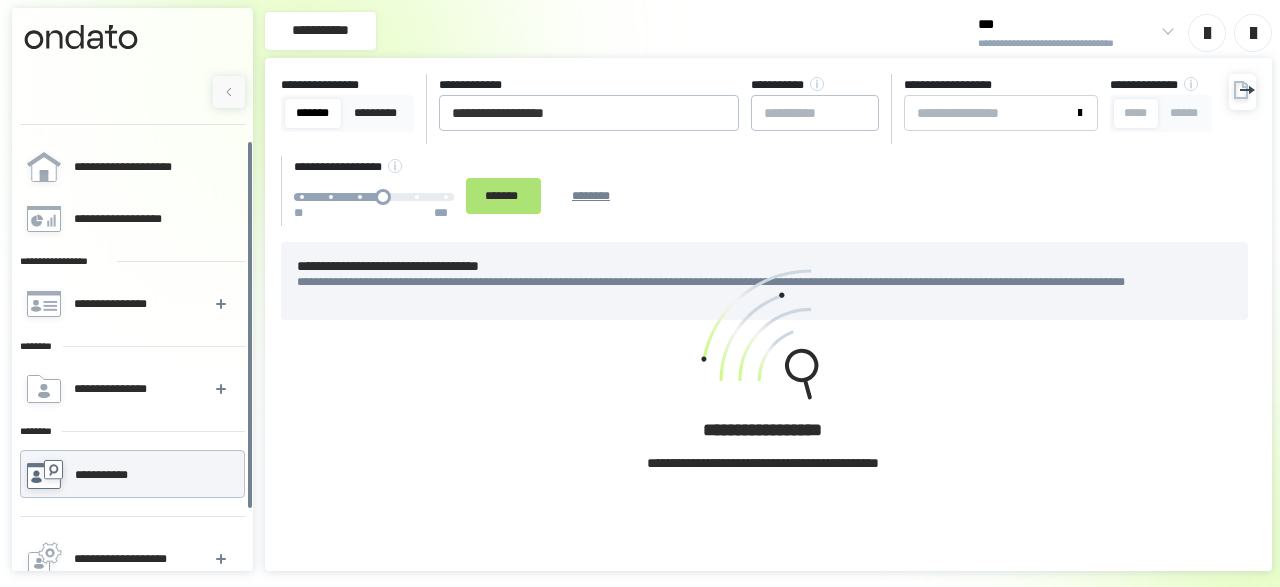 click on "*******" at bounding box center [503, 195] 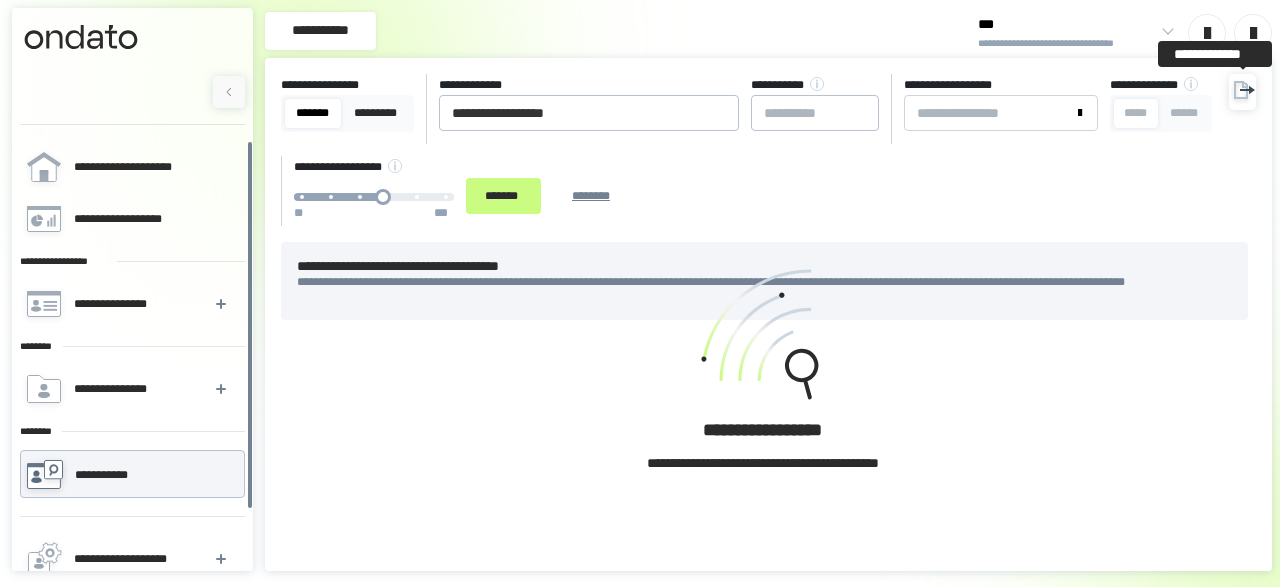click 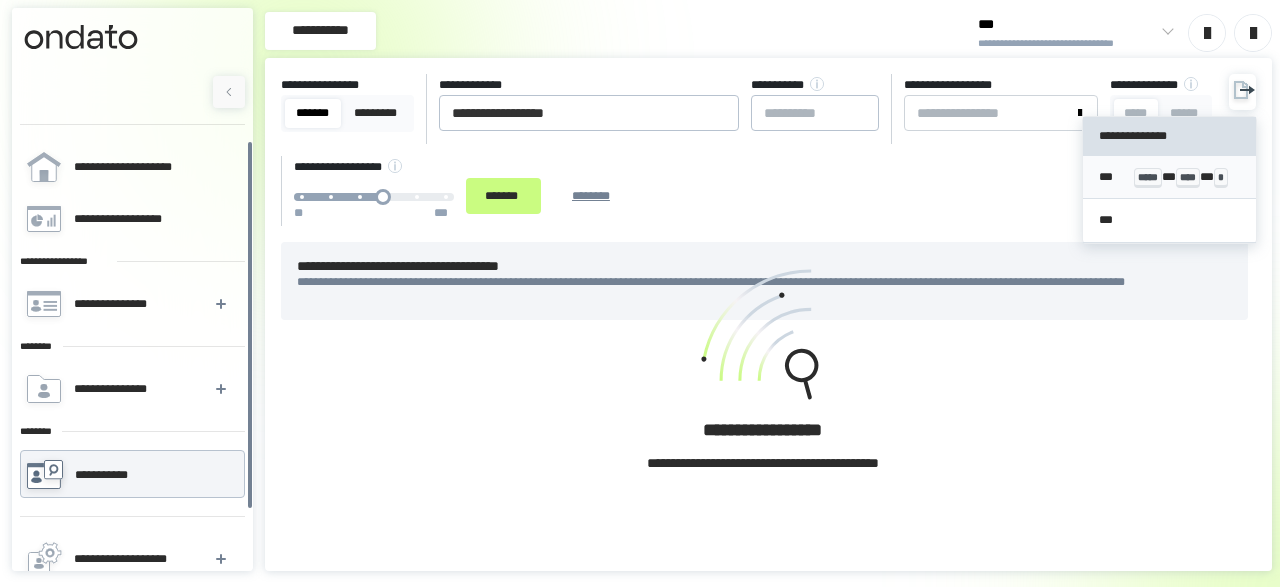 click on "*** ***** * **** *   *" at bounding box center (1169, 177) 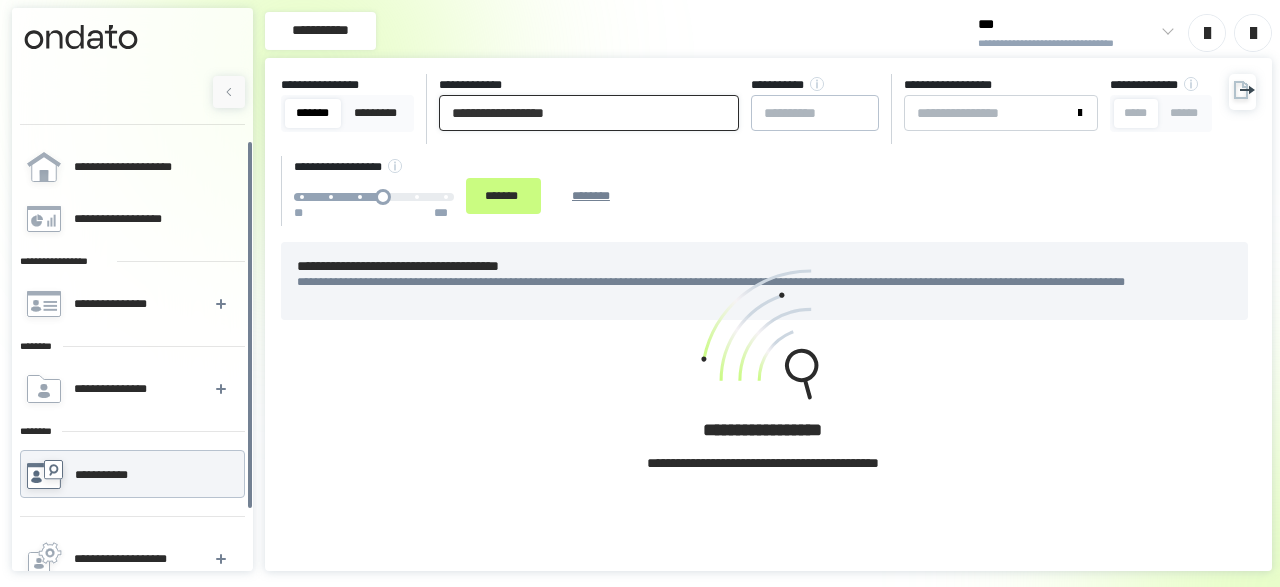 drag, startPoint x: 615, startPoint y: 113, endPoint x: 3, endPoint y: 143, distance: 612.73486 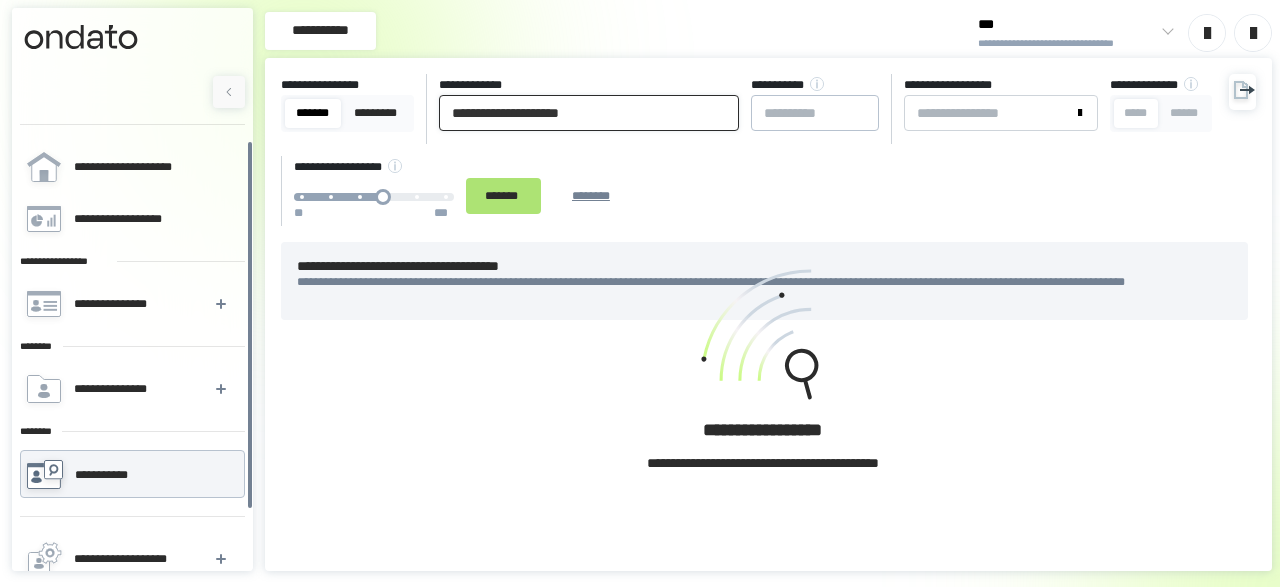 type on "**********" 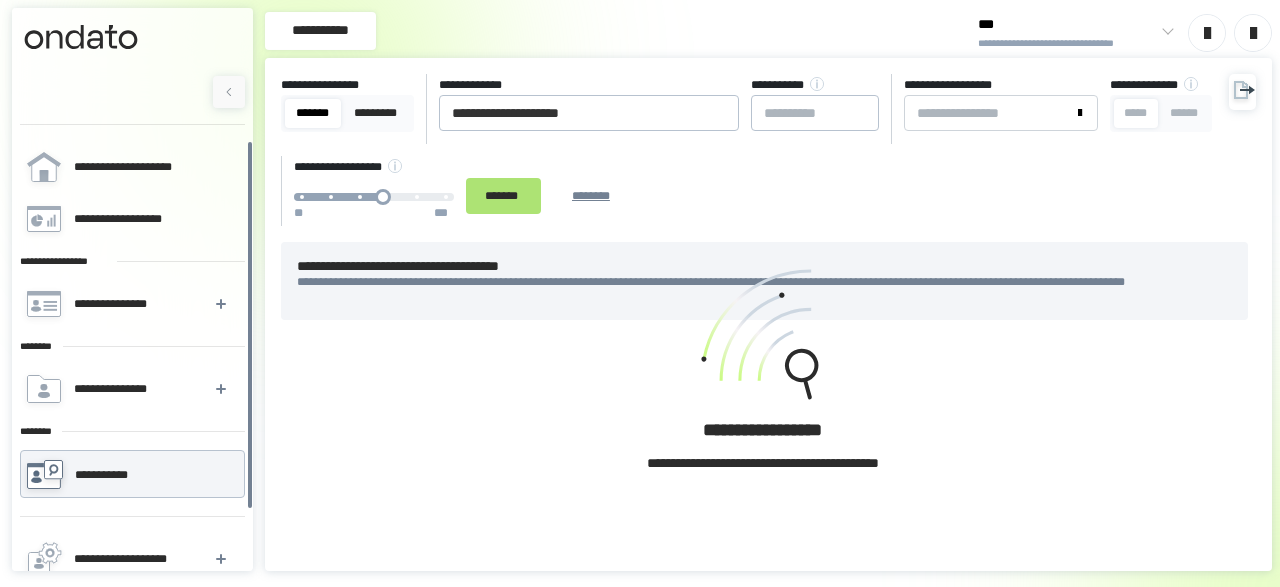 click on "*******" at bounding box center (503, 195) 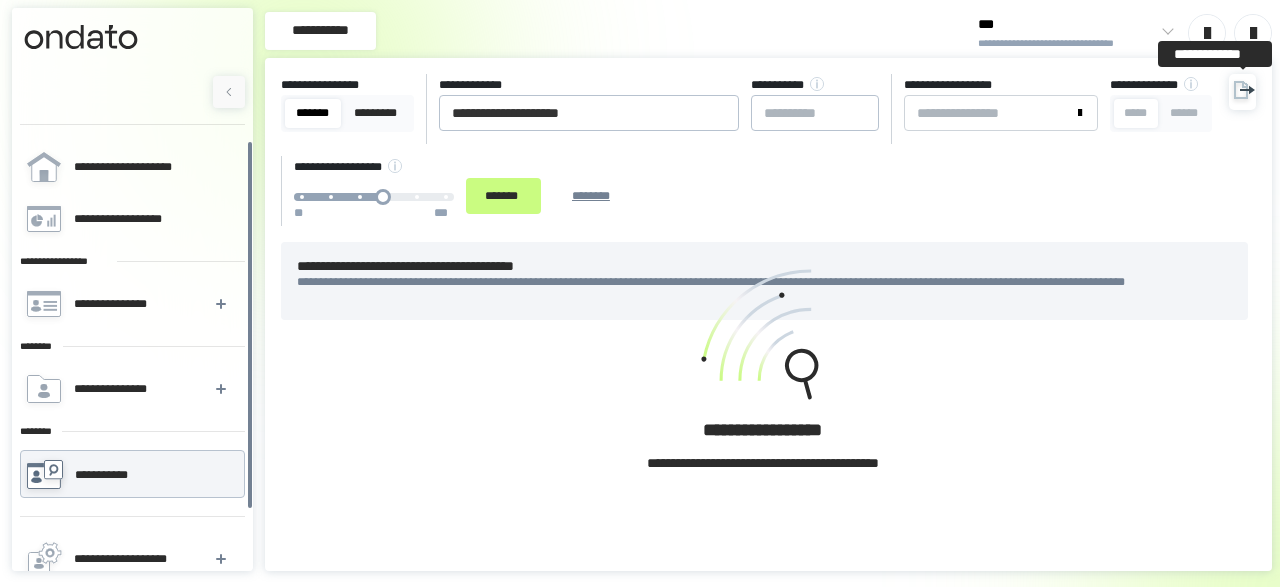 click 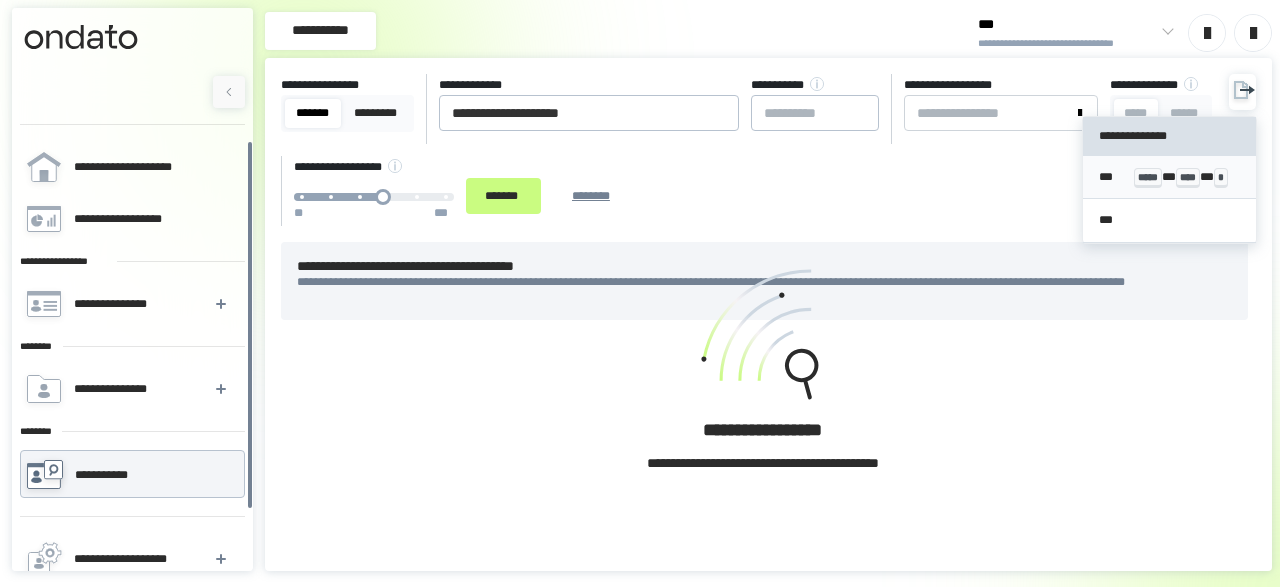 click on "*** ***** * **** *   *" at bounding box center [1169, 177] 